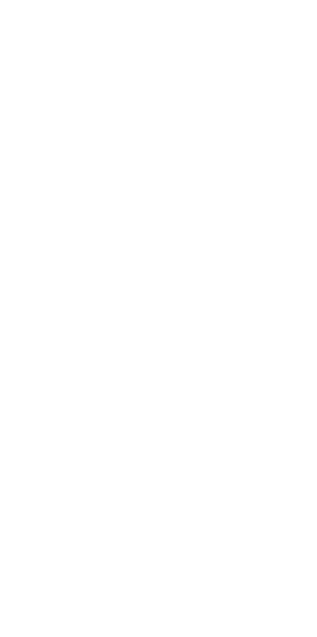 scroll, scrollTop: 0, scrollLeft: 0, axis: both 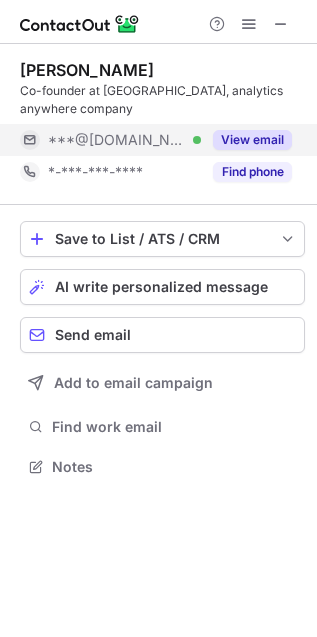 click on "View email" at bounding box center [252, 140] 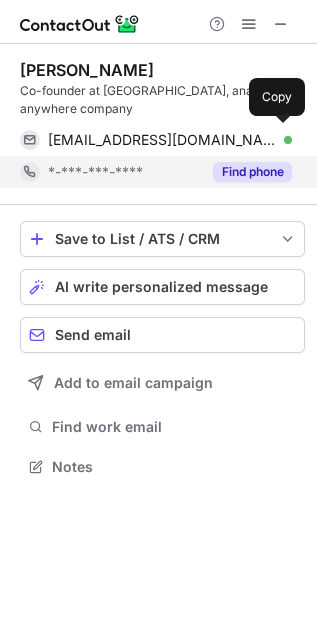 click on "kbajda@gmail.com" at bounding box center (162, 140) 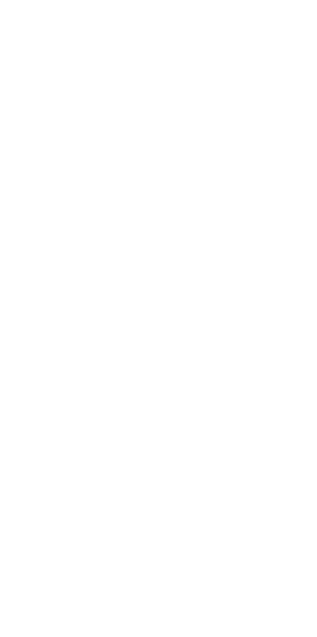 scroll, scrollTop: 0, scrollLeft: 0, axis: both 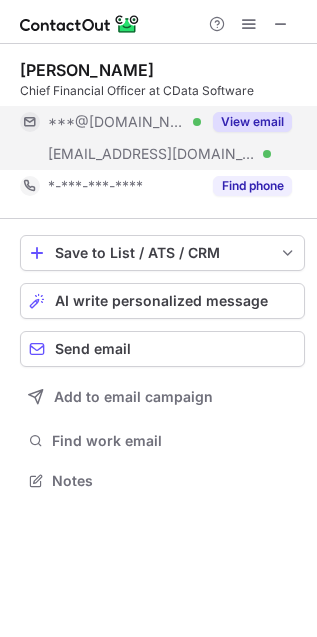 click on "View email" at bounding box center [252, 122] 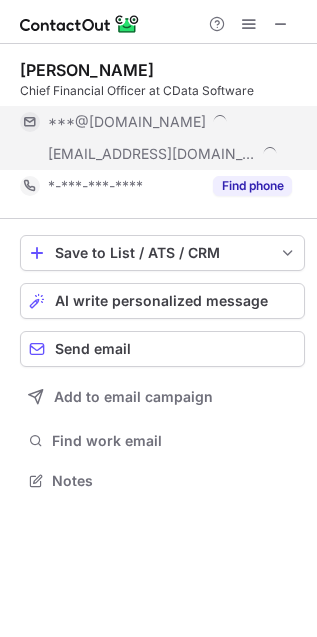 scroll, scrollTop: 10, scrollLeft: 10, axis: both 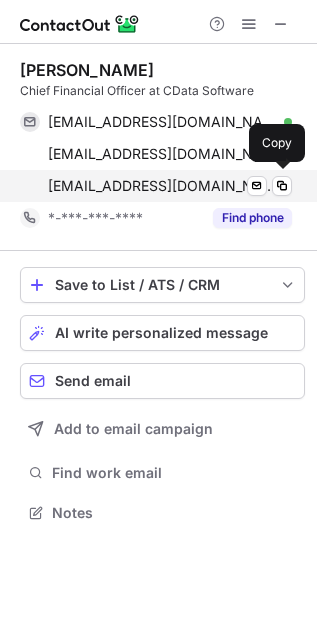 click on "mattw@cdata.com" at bounding box center [162, 186] 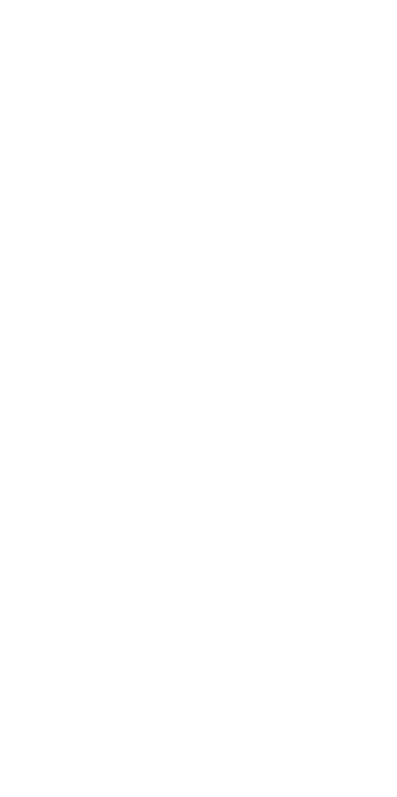 scroll, scrollTop: 0, scrollLeft: 0, axis: both 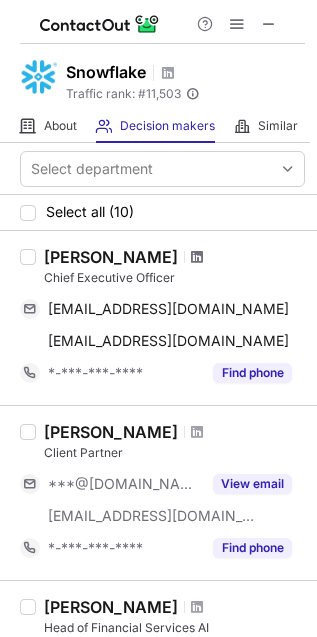 click at bounding box center (197, 257) 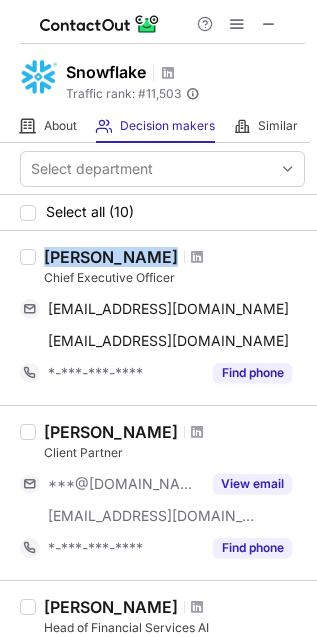 drag, startPoint x: 40, startPoint y: 262, endPoint x: 213, endPoint y: 258, distance: 173.04623 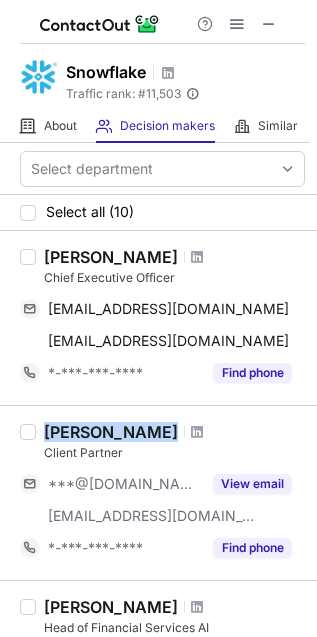 drag, startPoint x: 47, startPoint y: 432, endPoint x: 158, endPoint y: 432, distance: 111 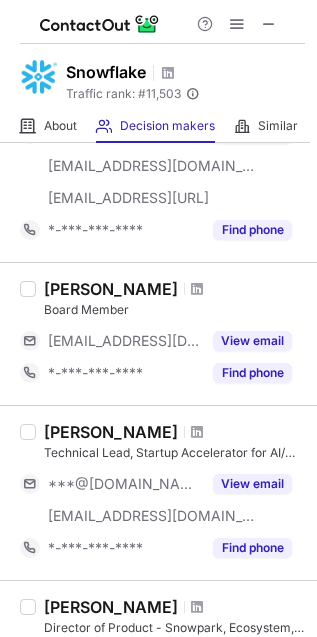 scroll, scrollTop: 375, scrollLeft: 0, axis: vertical 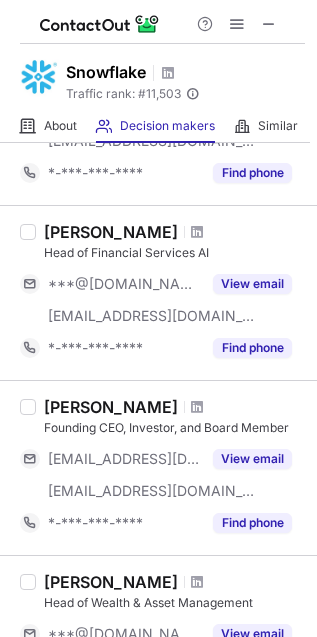 drag, startPoint x: 48, startPoint y: 233, endPoint x: 208, endPoint y: 237, distance: 160.04999 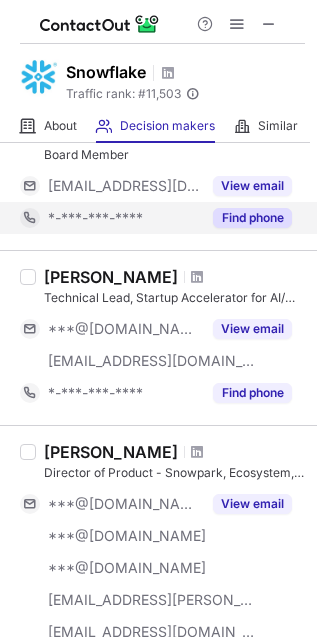 scroll, scrollTop: 1250, scrollLeft: 0, axis: vertical 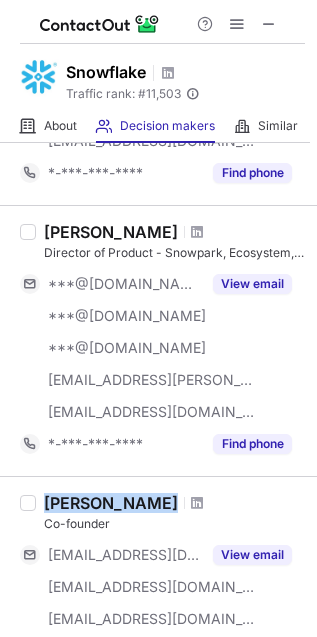 drag, startPoint x: 48, startPoint y: 501, endPoint x: 162, endPoint y: 503, distance: 114.01754 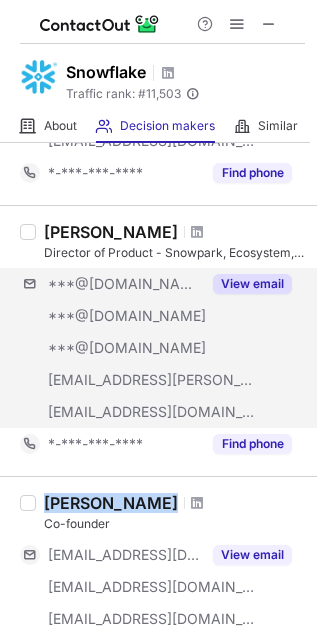 copy on "Philippe Meyer" 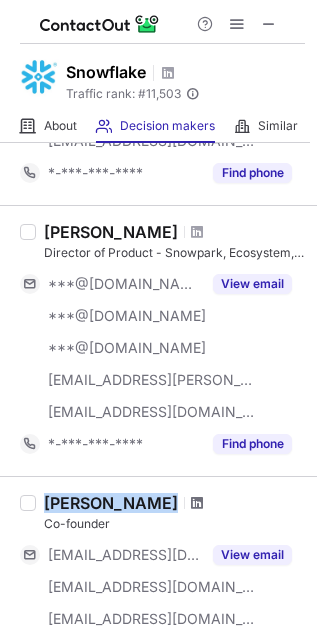 click at bounding box center (197, 503) 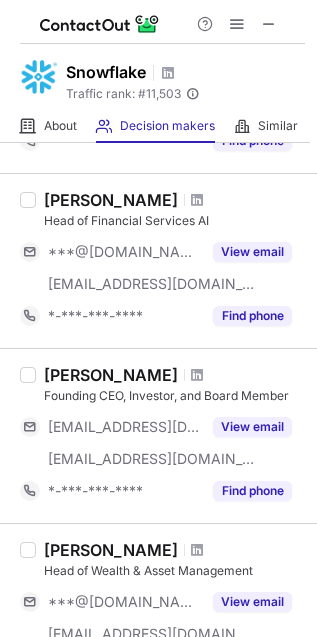 scroll, scrollTop: 393, scrollLeft: 0, axis: vertical 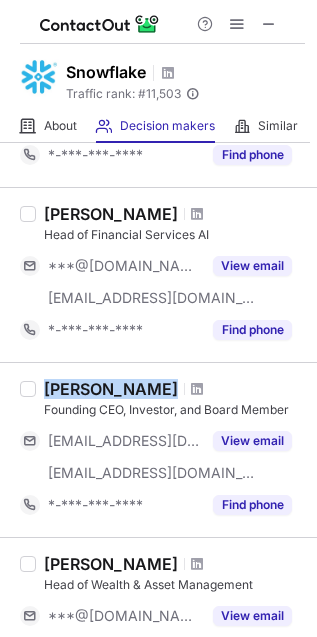drag, startPoint x: 50, startPoint y: 378, endPoint x: 147, endPoint y: 383, distance: 97.128784 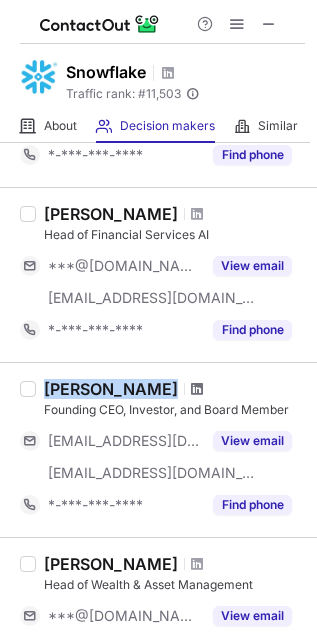 click at bounding box center [197, 389] 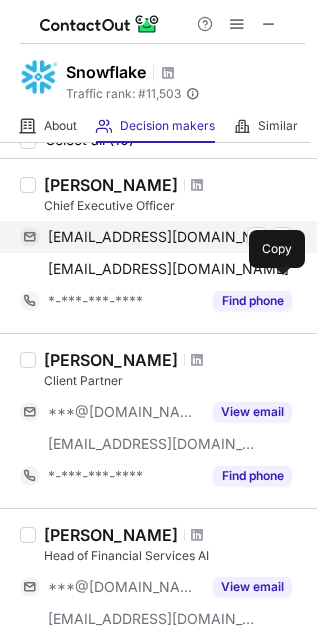 scroll, scrollTop: 0, scrollLeft: 0, axis: both 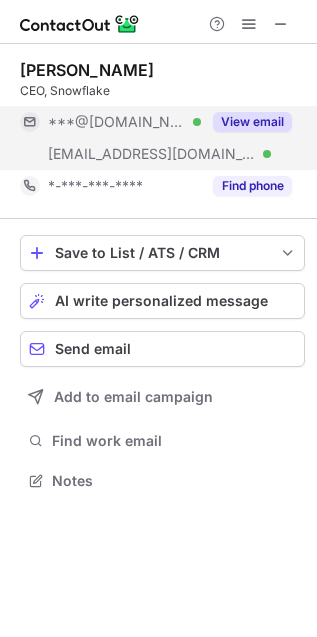 click on "View email" at bounding box center (252, 122) 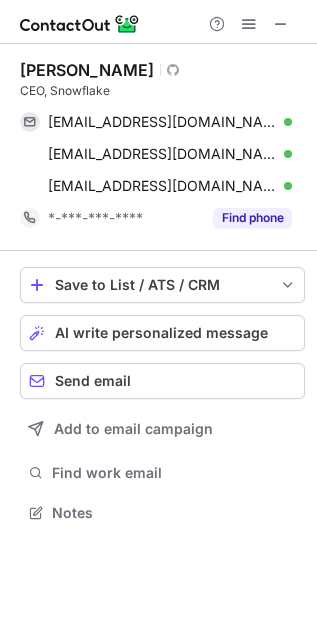 scroll, scrollTop: 10, scrollLeft: 10, axis: both 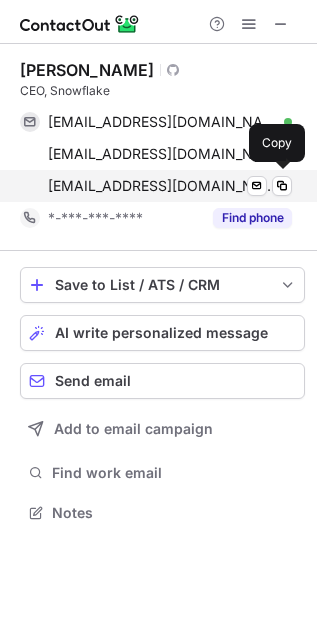 click on "sridhar.ramaswamy@snowflake.com Verified Send email Copy" at bounding box center [156, 186] 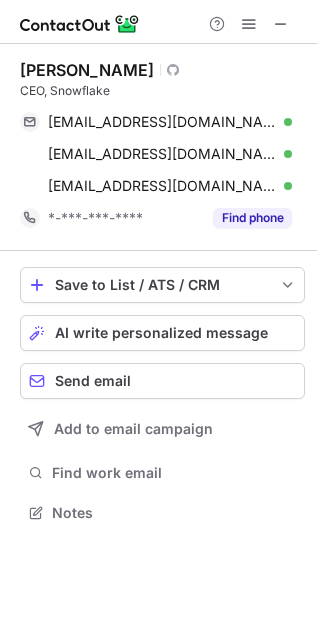 drag, startPoint x: 26, startPoint y: 65, endPoint x: 180, endPoint y: 71, distance: 154.11684 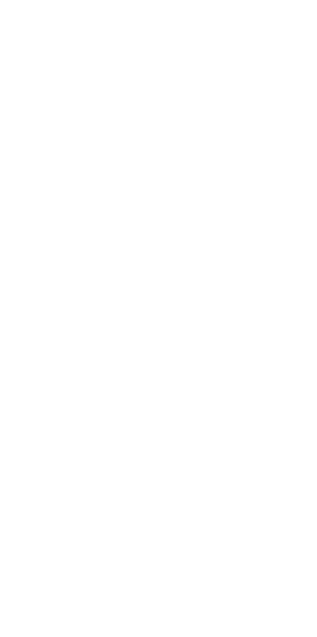 scroll, scrollTop: 0, scrollLeft: 0, axis: both 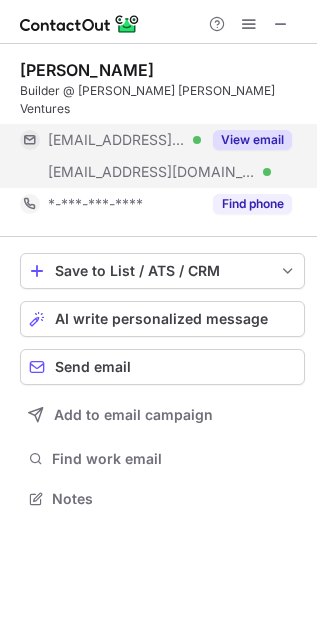 click on "View email" at bounding box center (246, 140) 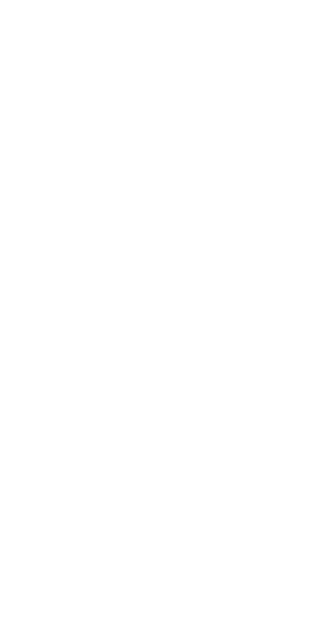 scroll, scrollTop: 0, scrollLeft: 0, axis: both 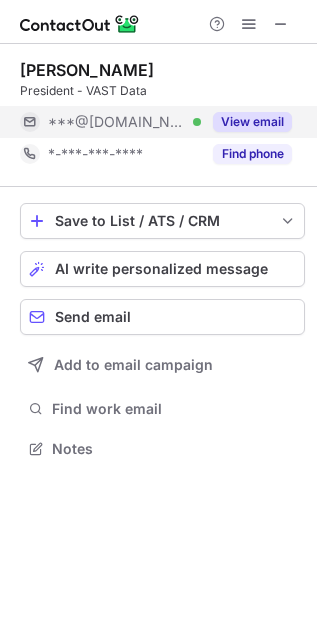 click on "View email" at bounding box center [252, 122] 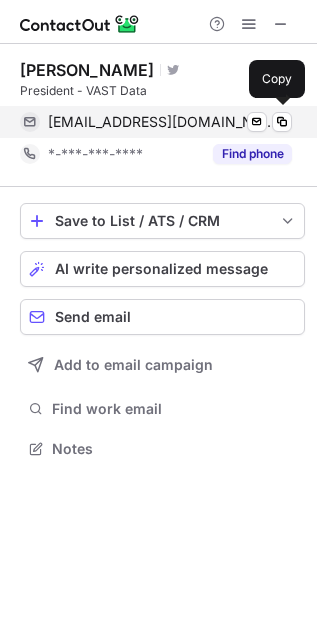 click on "[EMAIL_ADDRESS][DOMAIN_NAME] Verified Send email Copy" at bounding box center [156, 122] 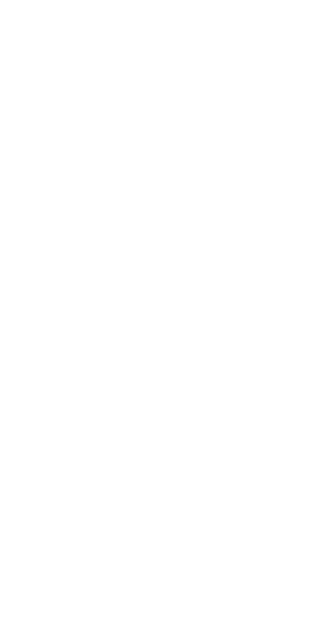 scroll, scrollTop: 0, scrollLeft: 0, axis: both 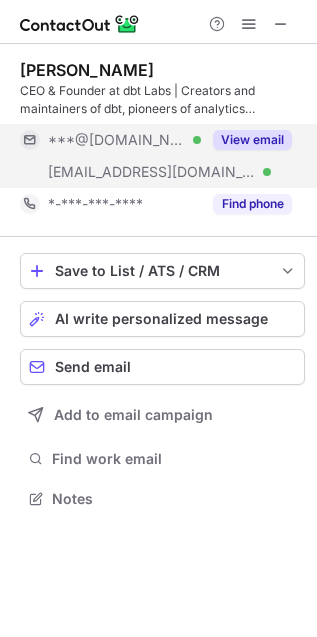 click on "View email" at bounding box center (252, 140) 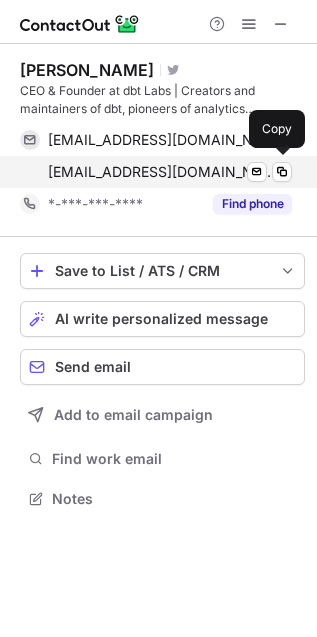 click on "tristan.handy@dbtlabs.com" at bounding box center (162, 172) 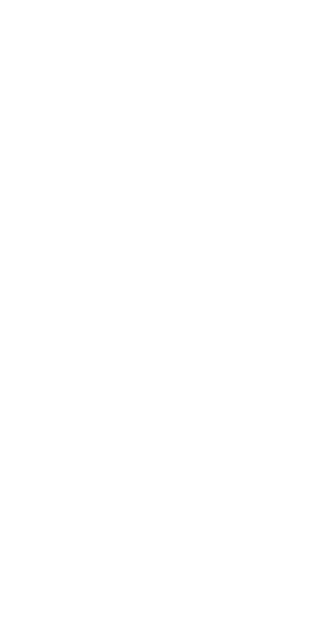 scroll, scrollTop: 0, scrollLeft: 0, axis: both 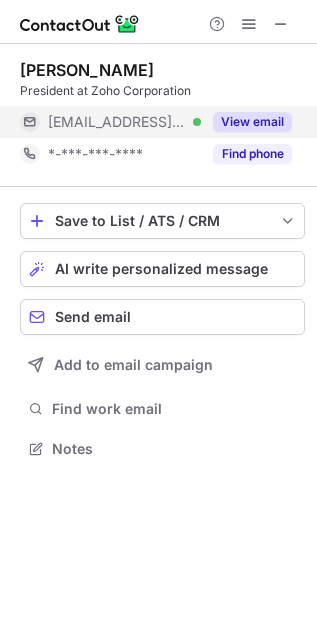 click on "View email" at bounding box center (252, 122) 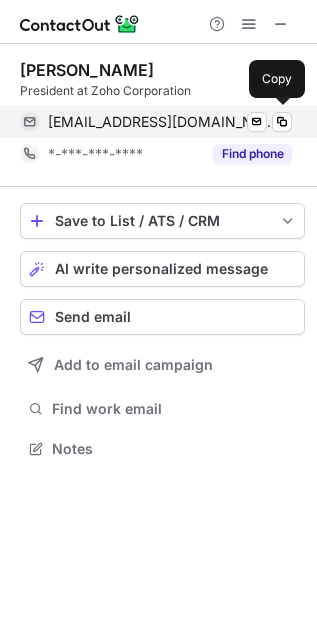 click on "scottyyoder@zohocorp.com" at bounding box center (162, 122) 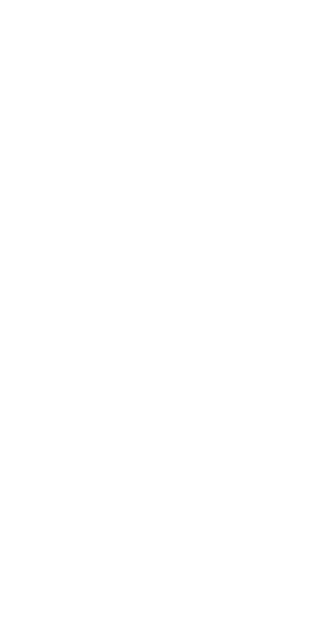 scroll, scrollTop: 0, scrollLeft: 0, axis: both 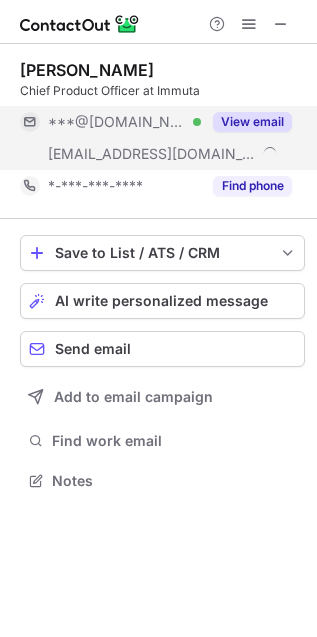 click on "View email" at bounding box center [252, 122] 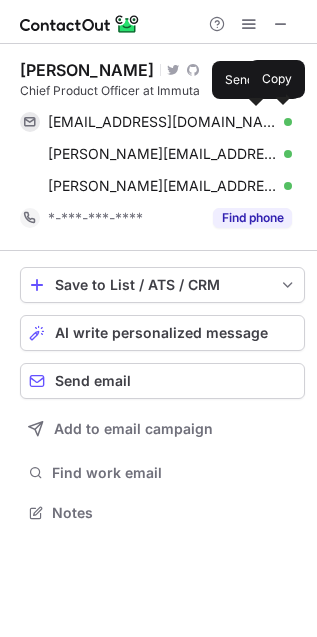 scroll, scrollTop: 10, scrollLeft: 10, axis: both 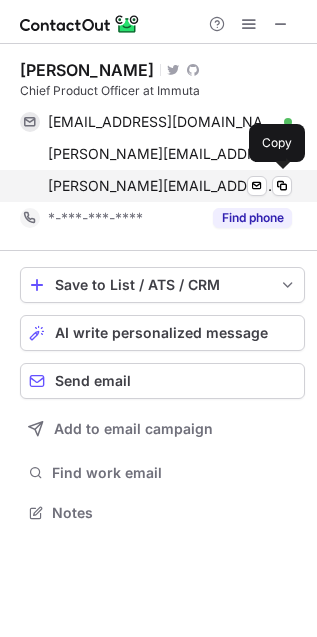 click on "moritz.plassnig@immuta.com" at bounding box center [162, 186] 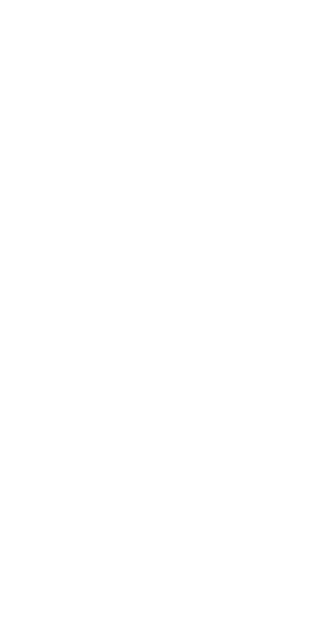 scroll, scrollTop: 0, scrollLeft: 0, axis: both 